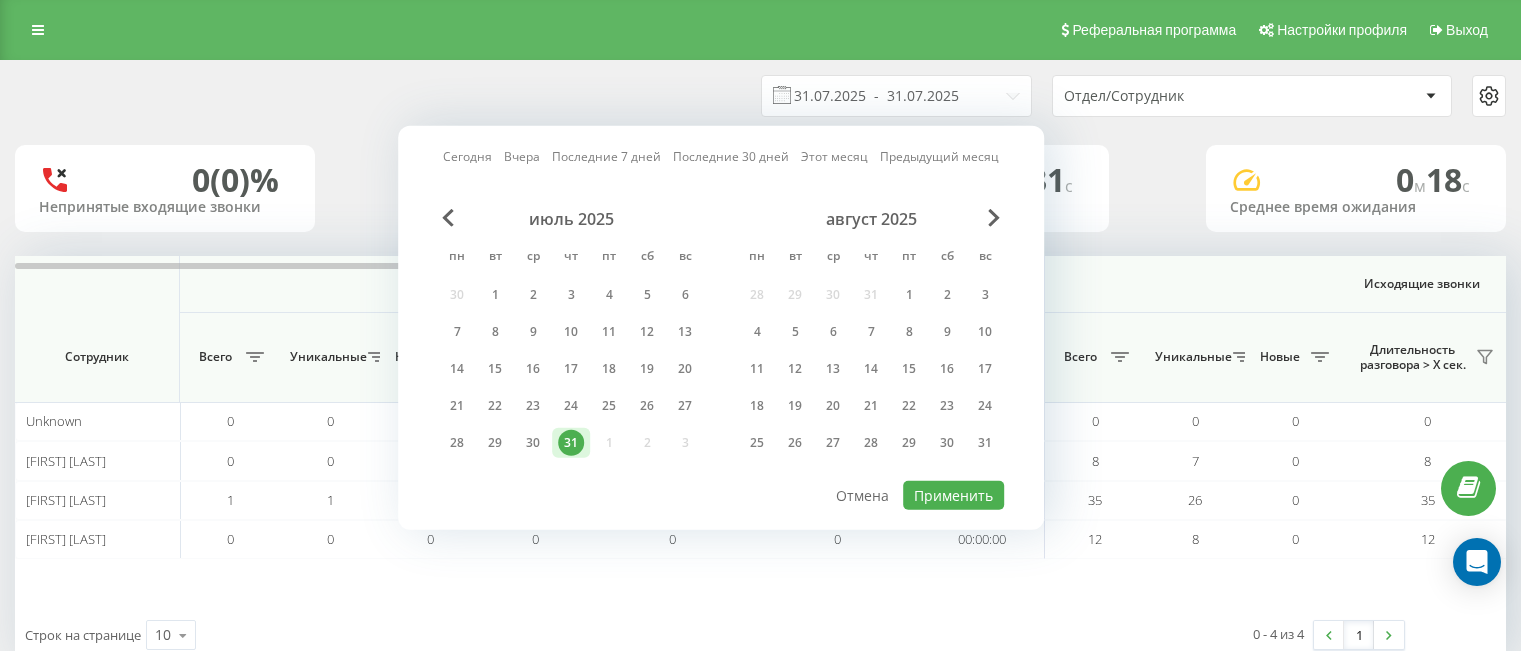 scroll, scrollTop: 0, scrollLeft: 0, axis: both 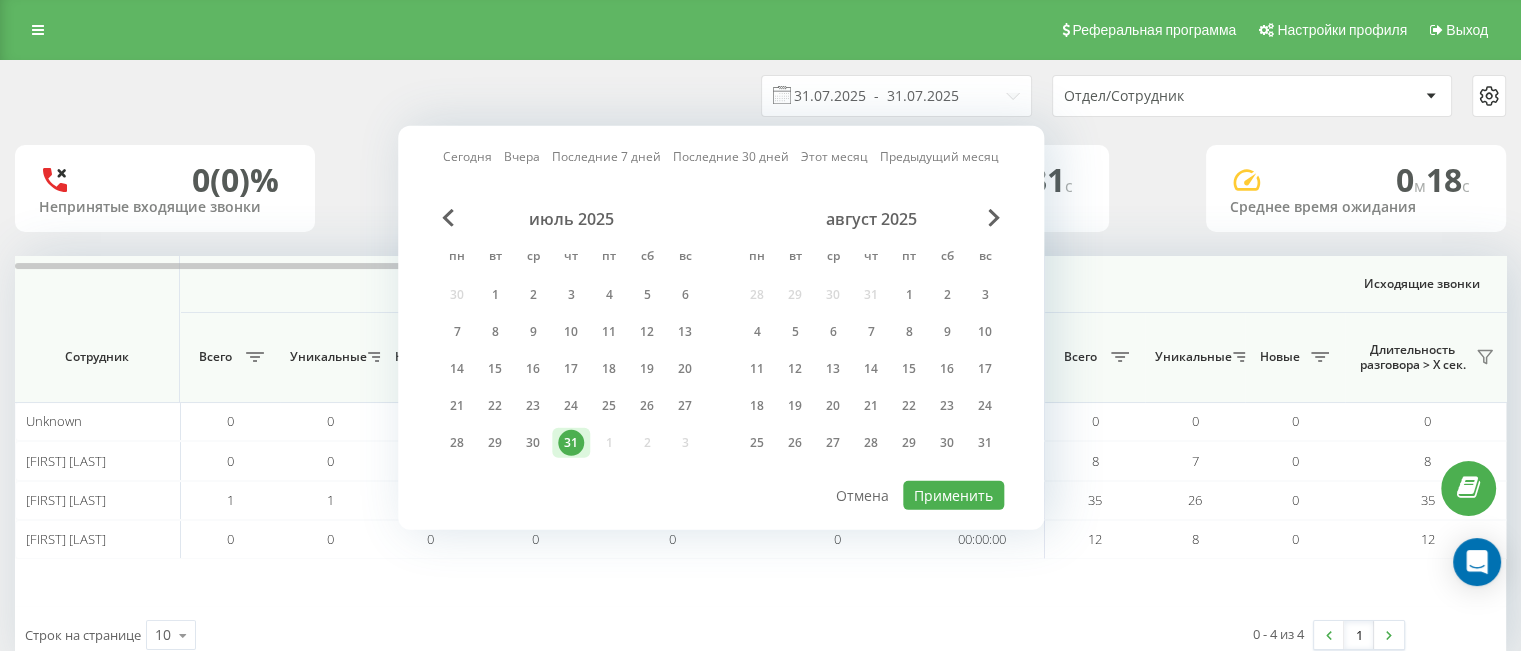 click on "июль 2025 пн вт ср чт пт сб вс 30 1 2 3 4 5 6 7 8 9 10 11 12 13 14 15 16 17 18 19 20 21 22 23 24 25 26 27 28 29 30 31 1 2 3" at bounding box center (571, 337) 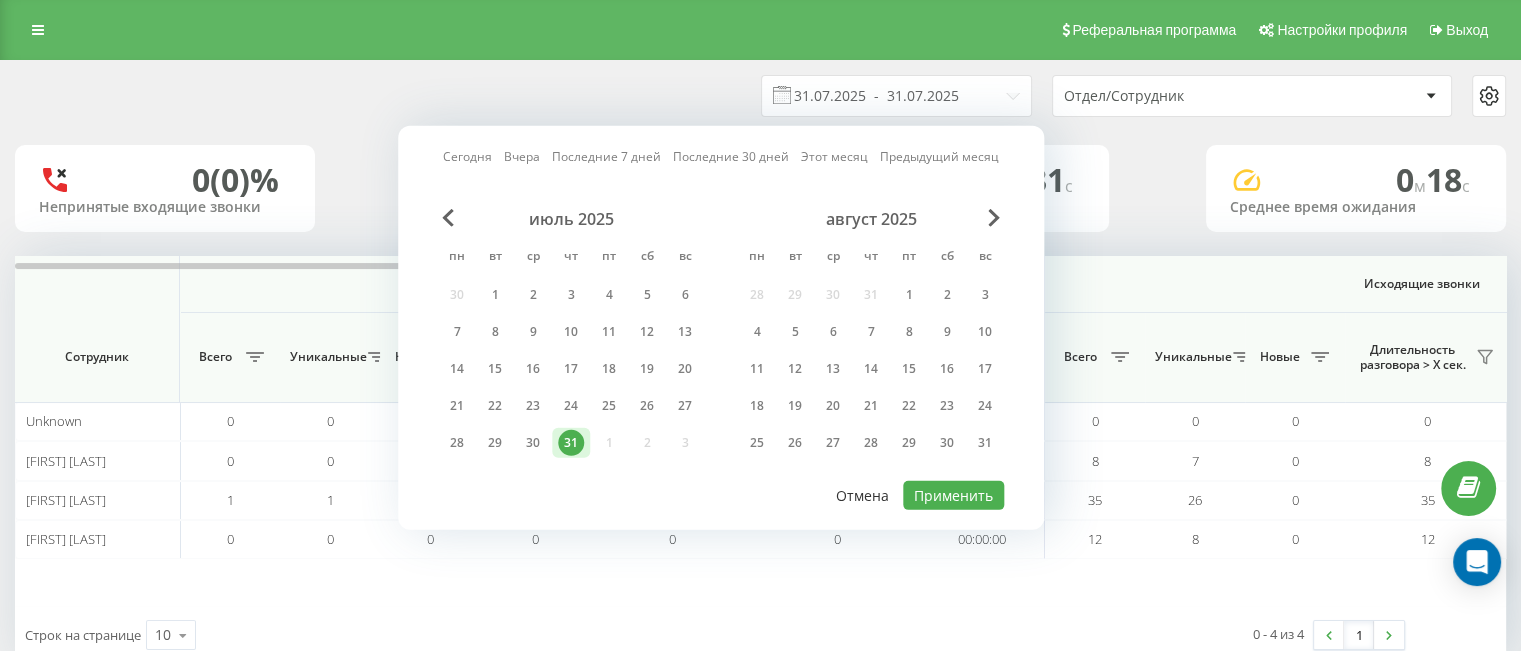 click on "Отмена" at bounding box center (862, 495) 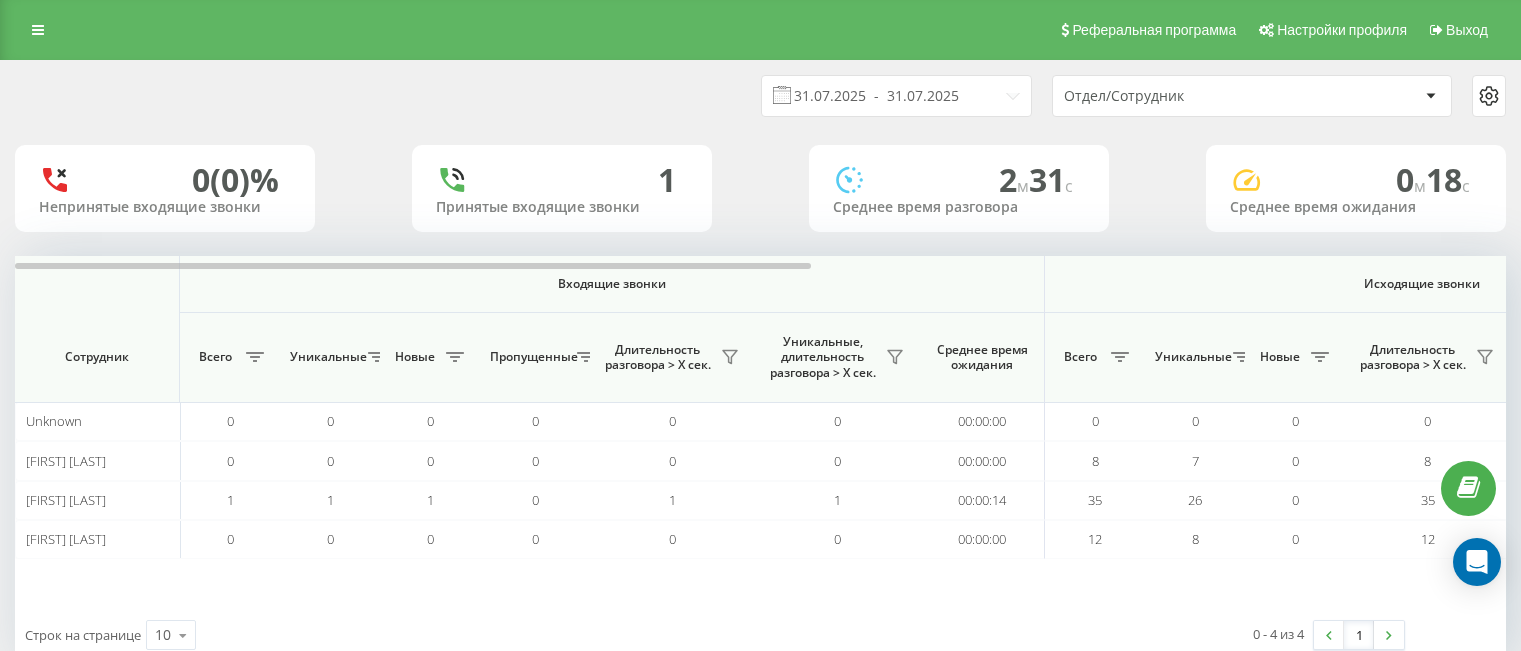 scroll, scrollTop: 0, scrollLeft: 0, axis: both 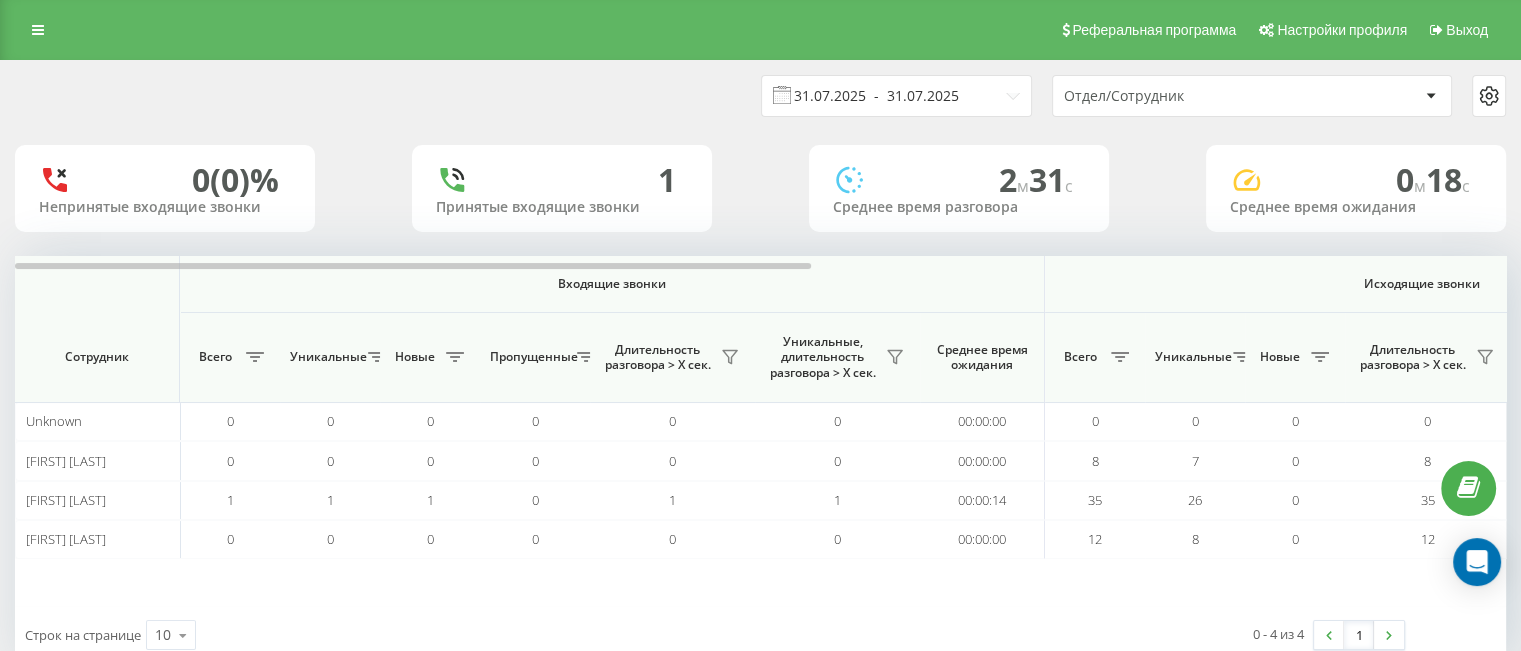 click on "31.07.2025  -  31.07.2025" at bounding box center [896, 96] 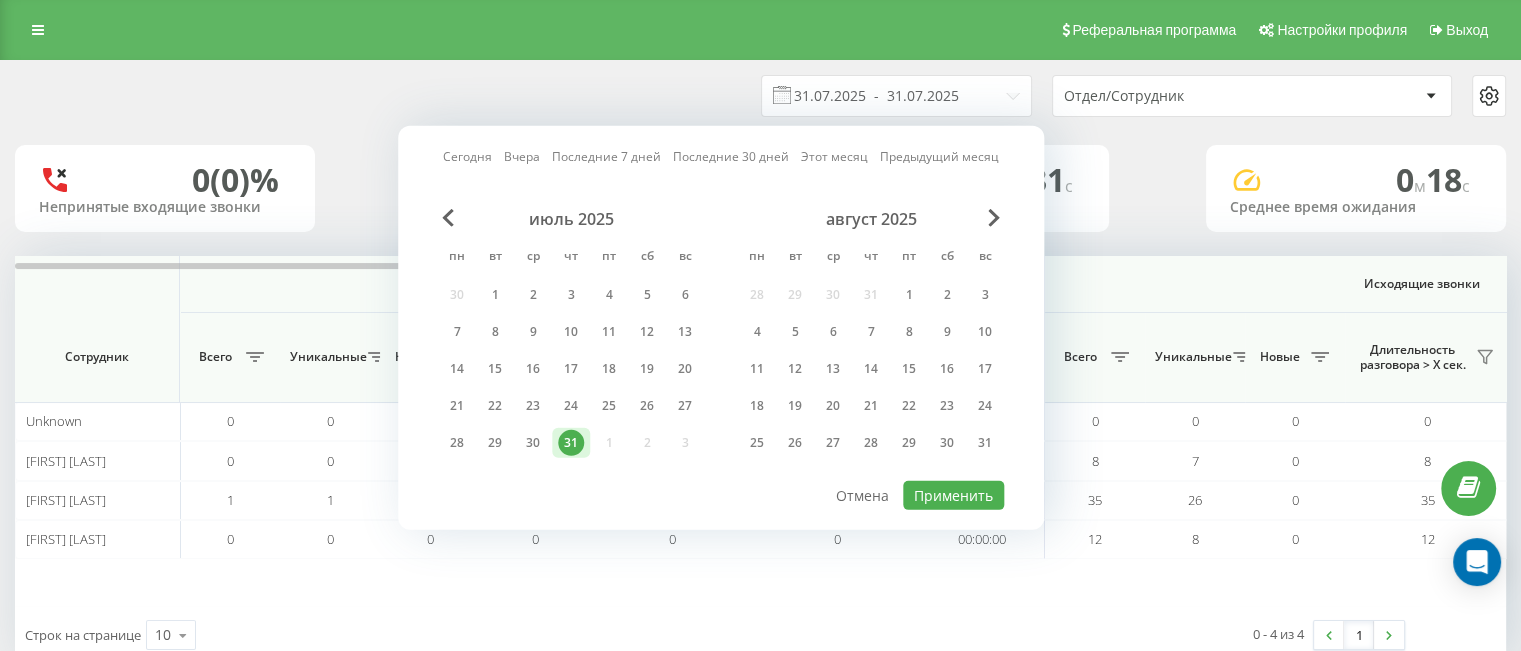 click on "июль 2025 пн вт ср чт пт сб вс 30 1 2 3 4 5 6 7 8 9 10 11 12 13 14 15 16 17 18 19 20 21 22 23 24 25 26 27 28 29 30 31 1 2 3" at bounding box center [571, 337] 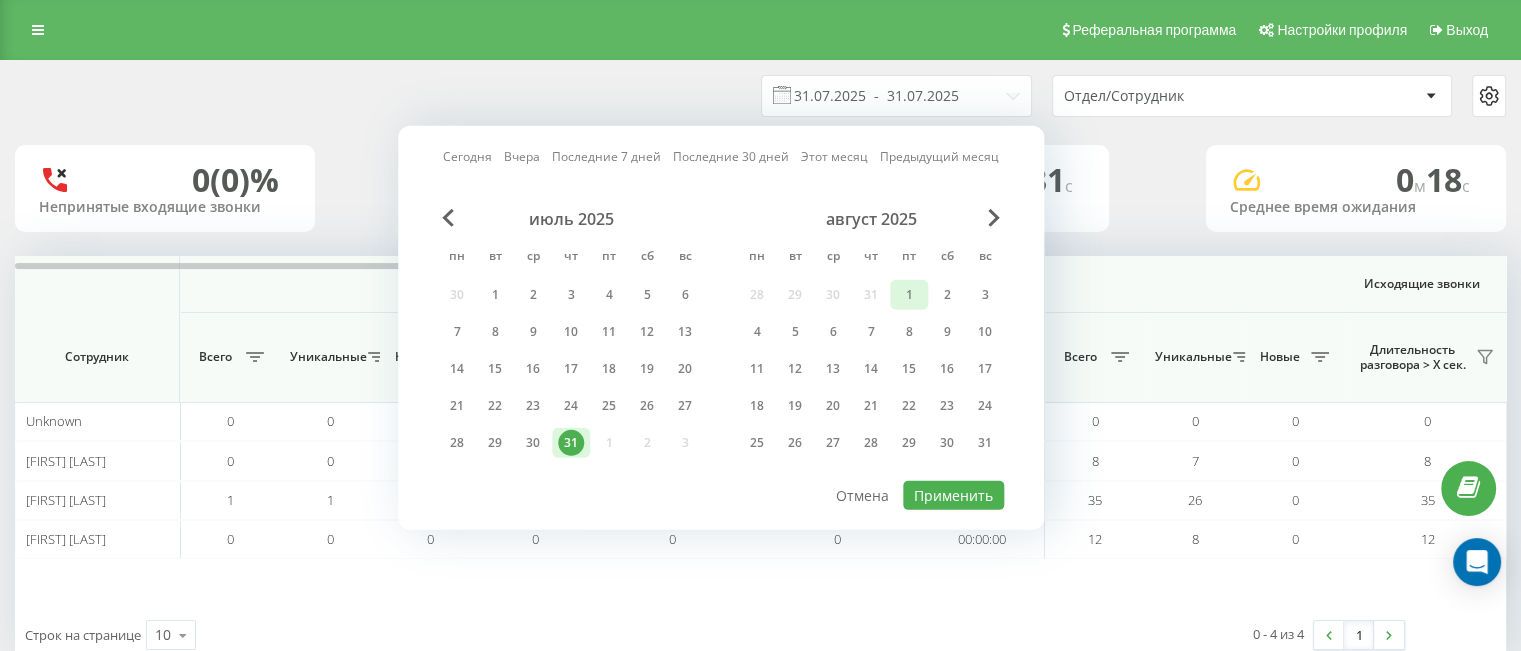 drag, startPoint x: 902, startPoint y: 297, endPoint x: 918, endPoint y: 302, distance: 16.763054 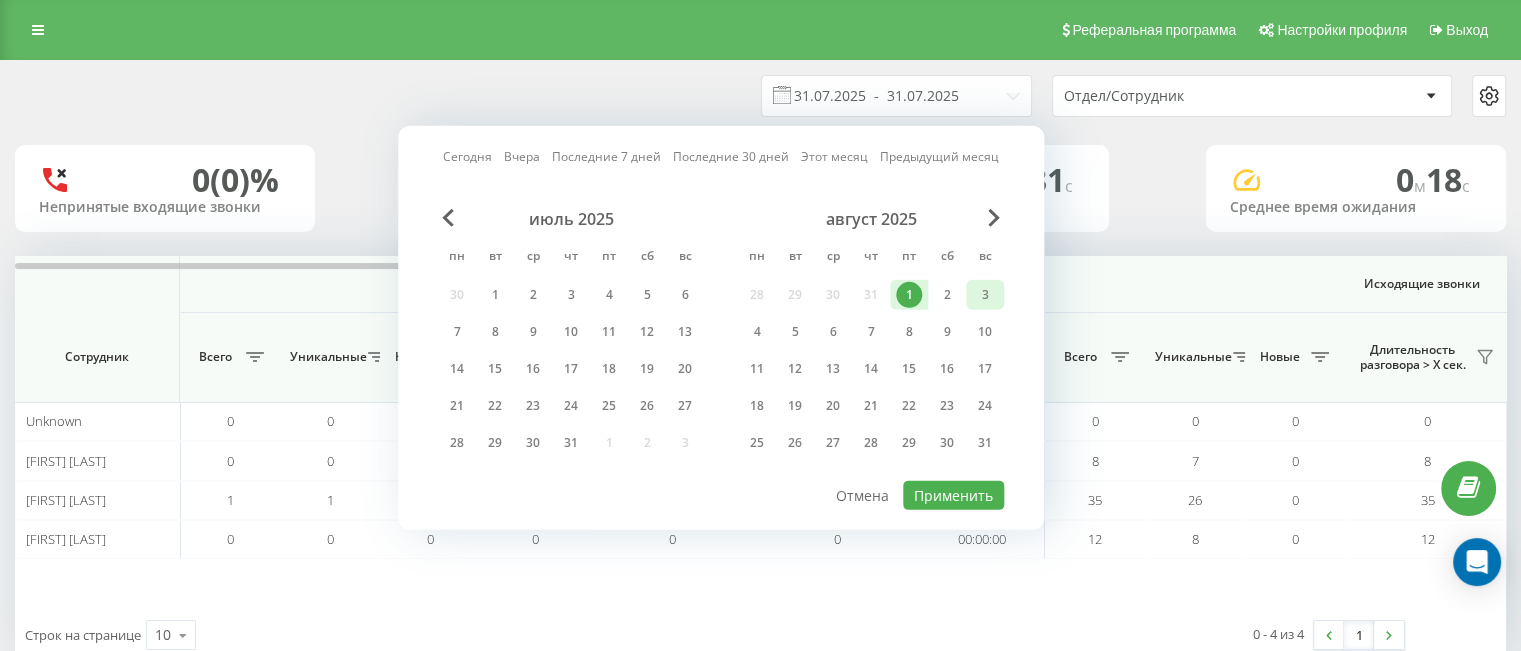 click on "3" at bounding box center (985, 295) 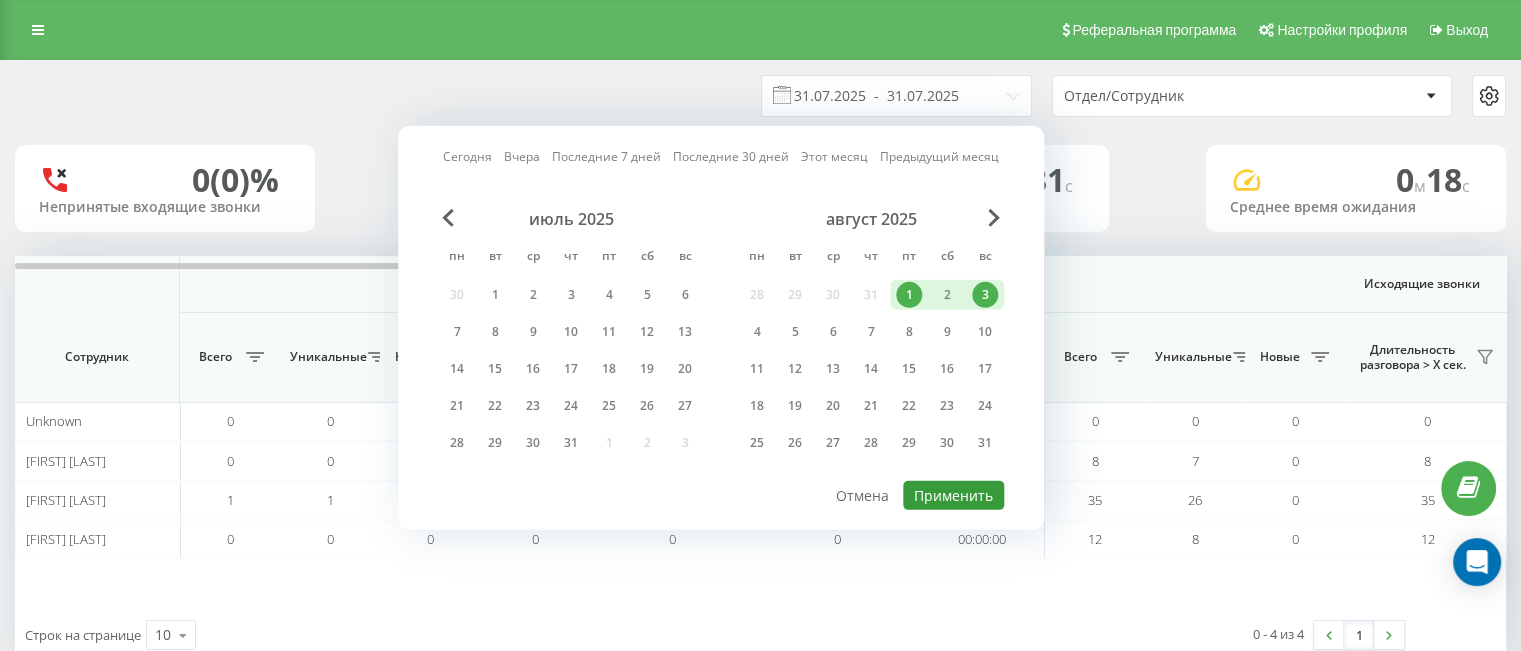 click on "Применить" at bounding box center [953, 495] 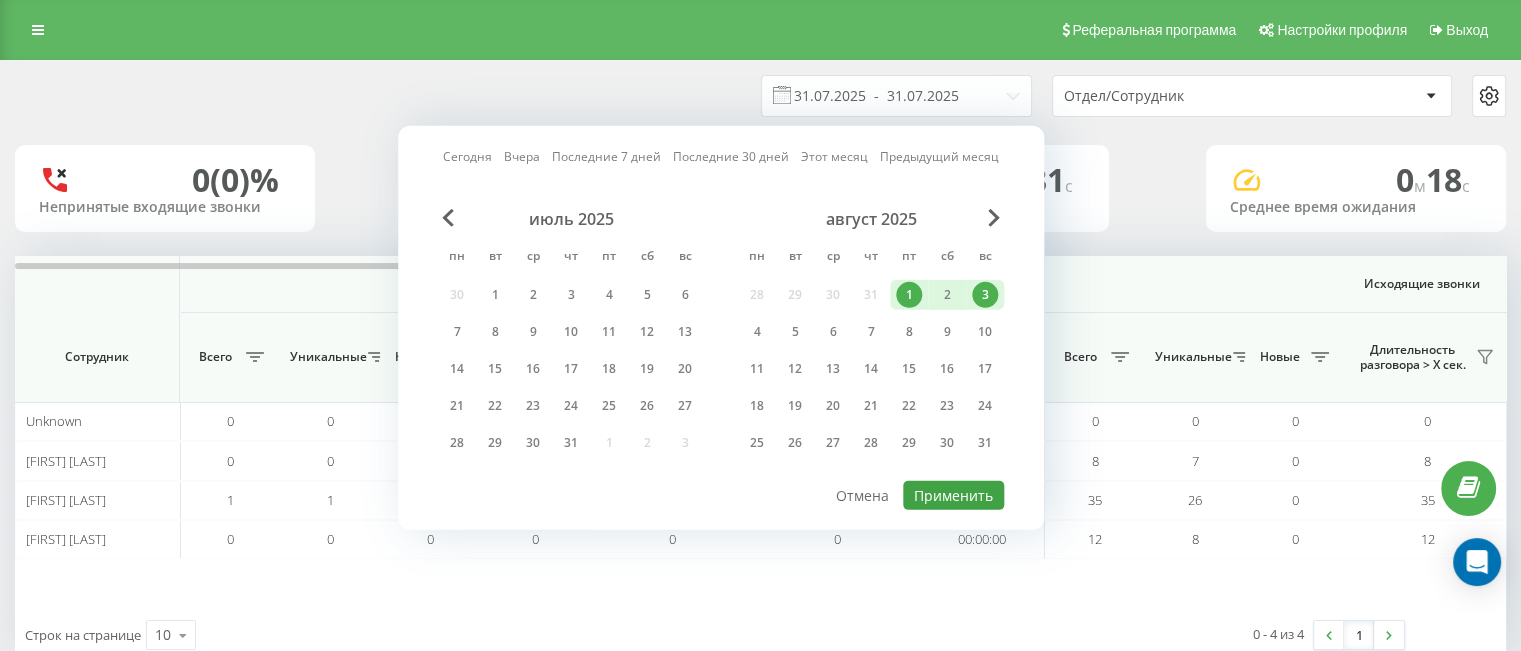 type on "[DATE]  -  [DATE]" 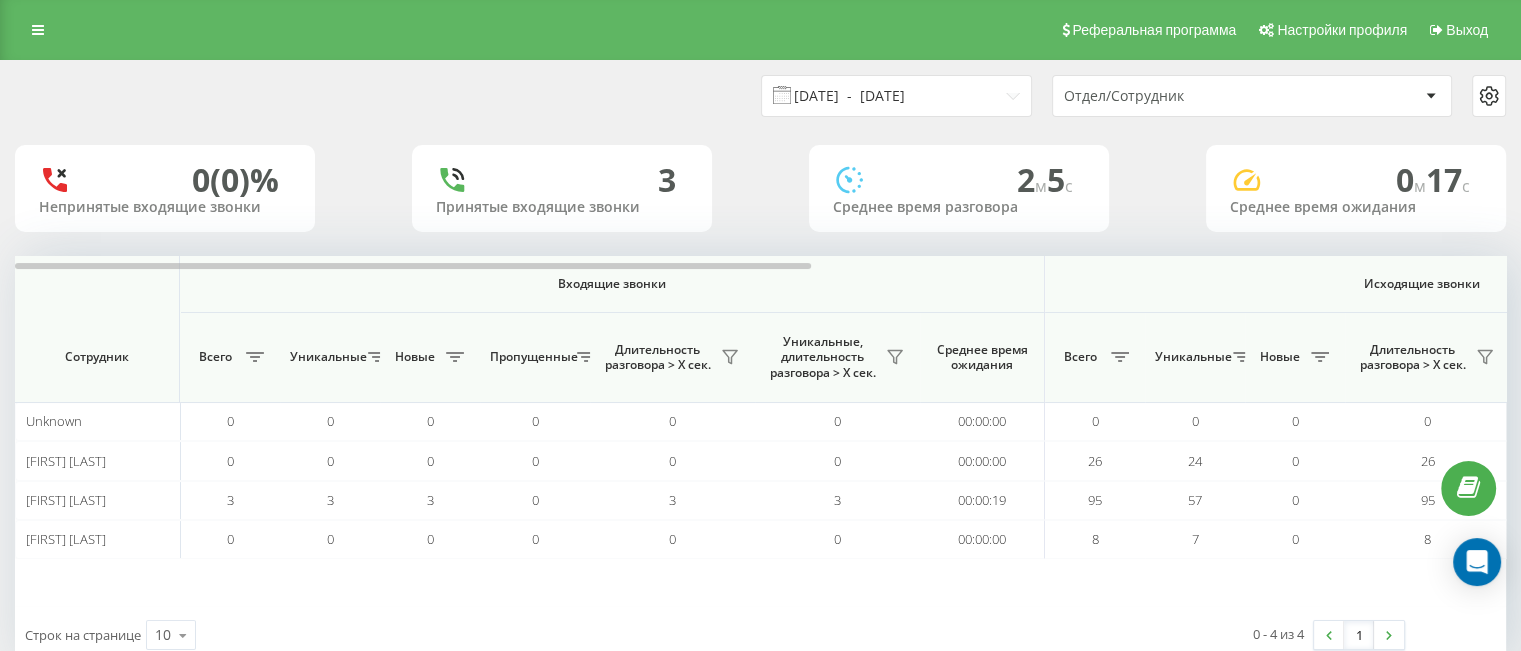 click on "[DATE]  -  [DATE]" at bounding box center (896, 96) 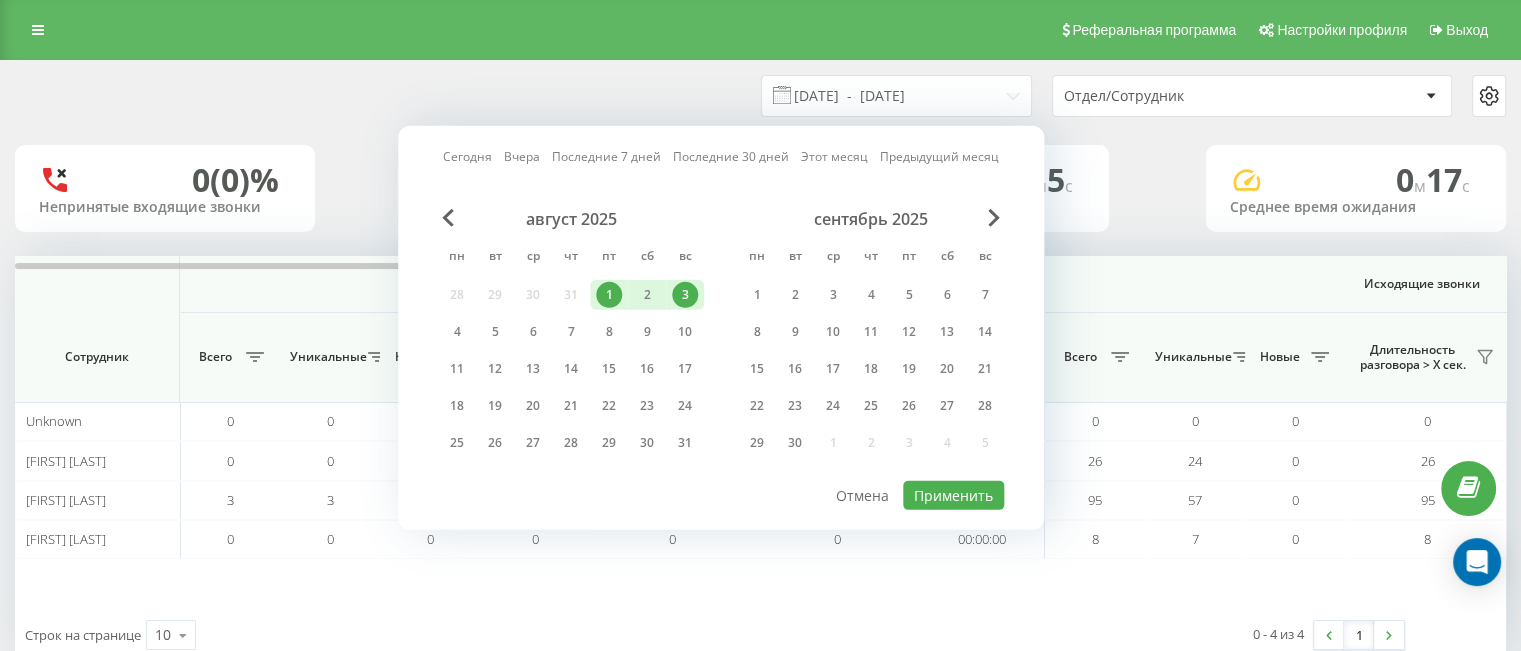 click on "0 - 4 из 4 1" at bounding box center (1139, 635) 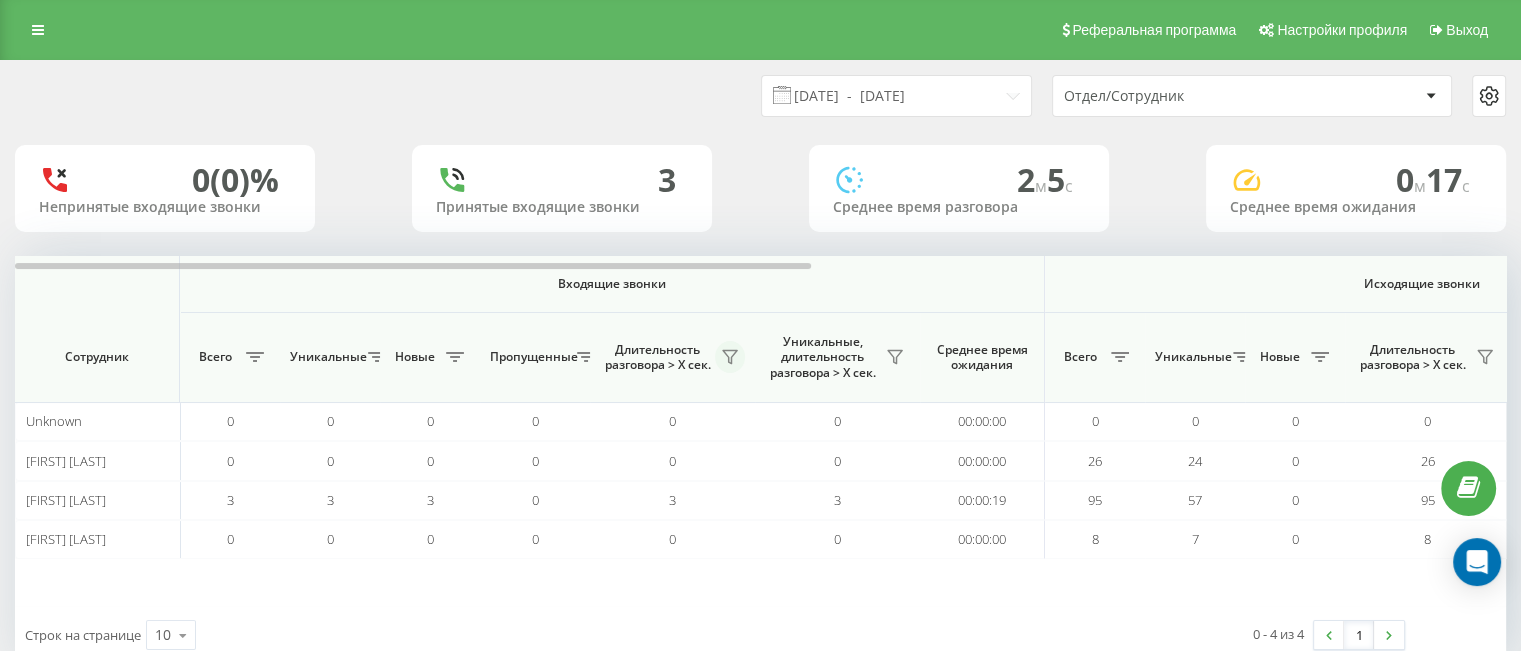 click 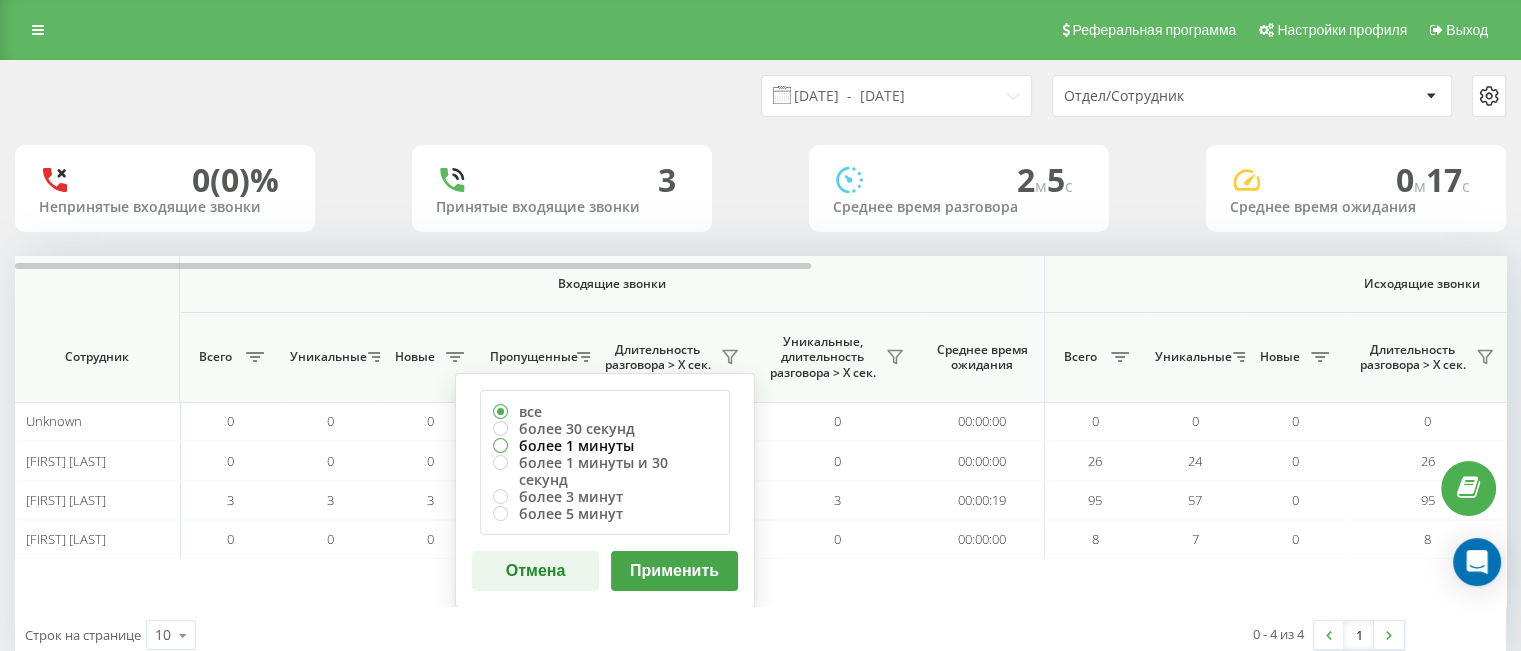 click on "более 1 минуты" at bounding box center [605, 445] 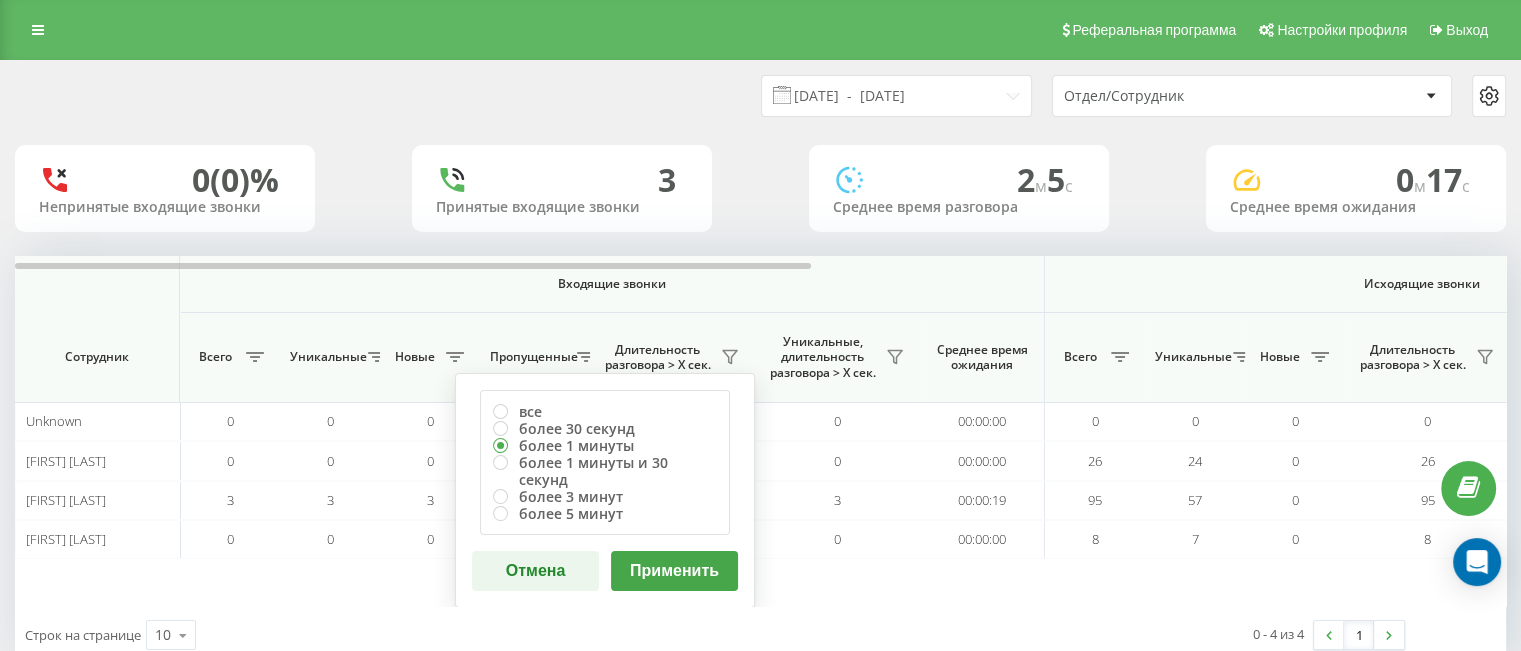 drag, startPoint x: 644, startPoint y: 541, endPoint x: 656, endPoint y: 551, distance: 15.6205 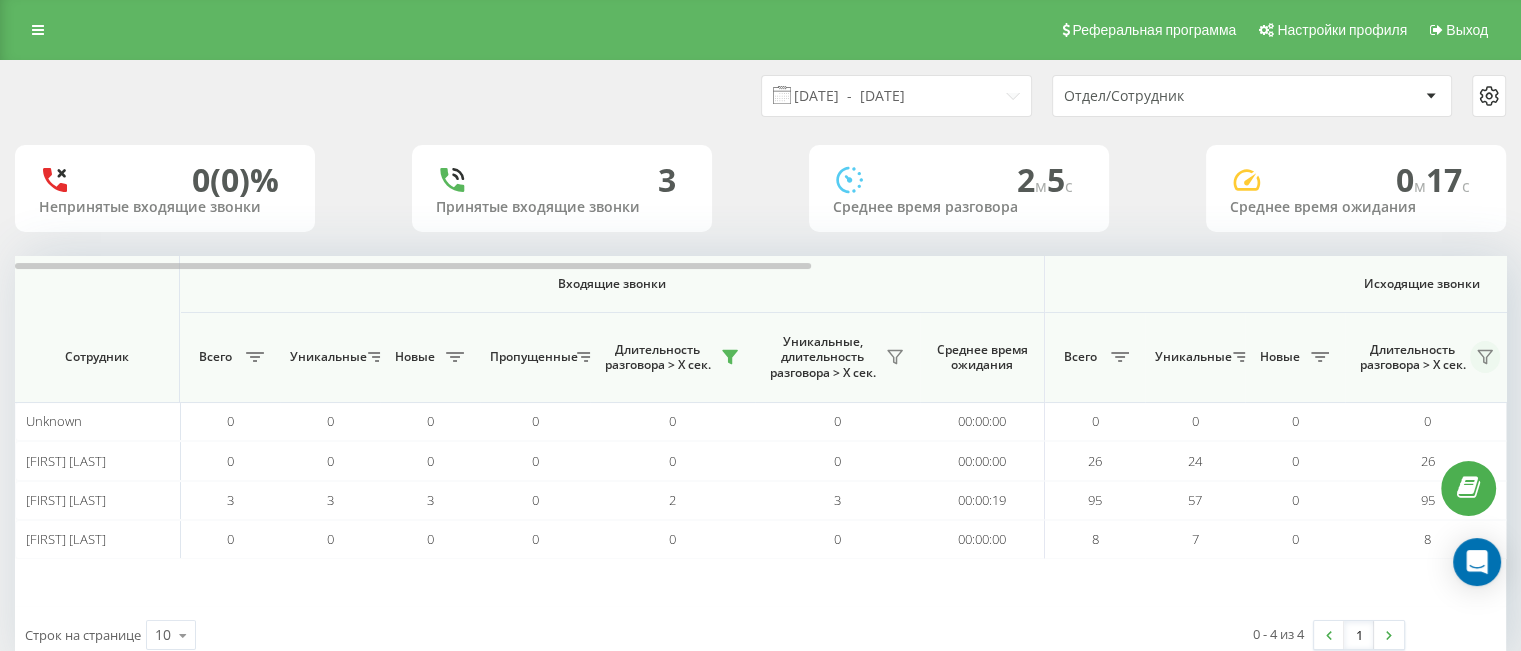 click 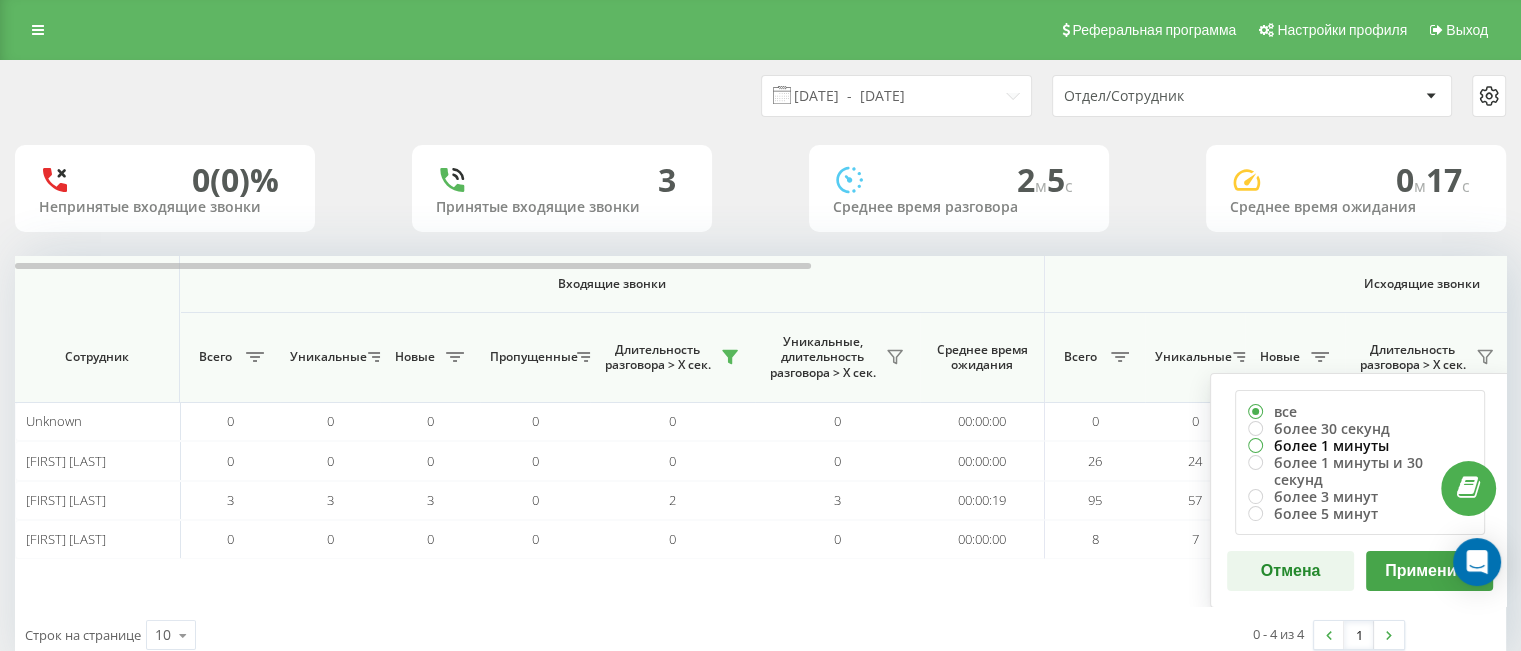 click on "более 1 минуты" at bounding box center (1360, 445) 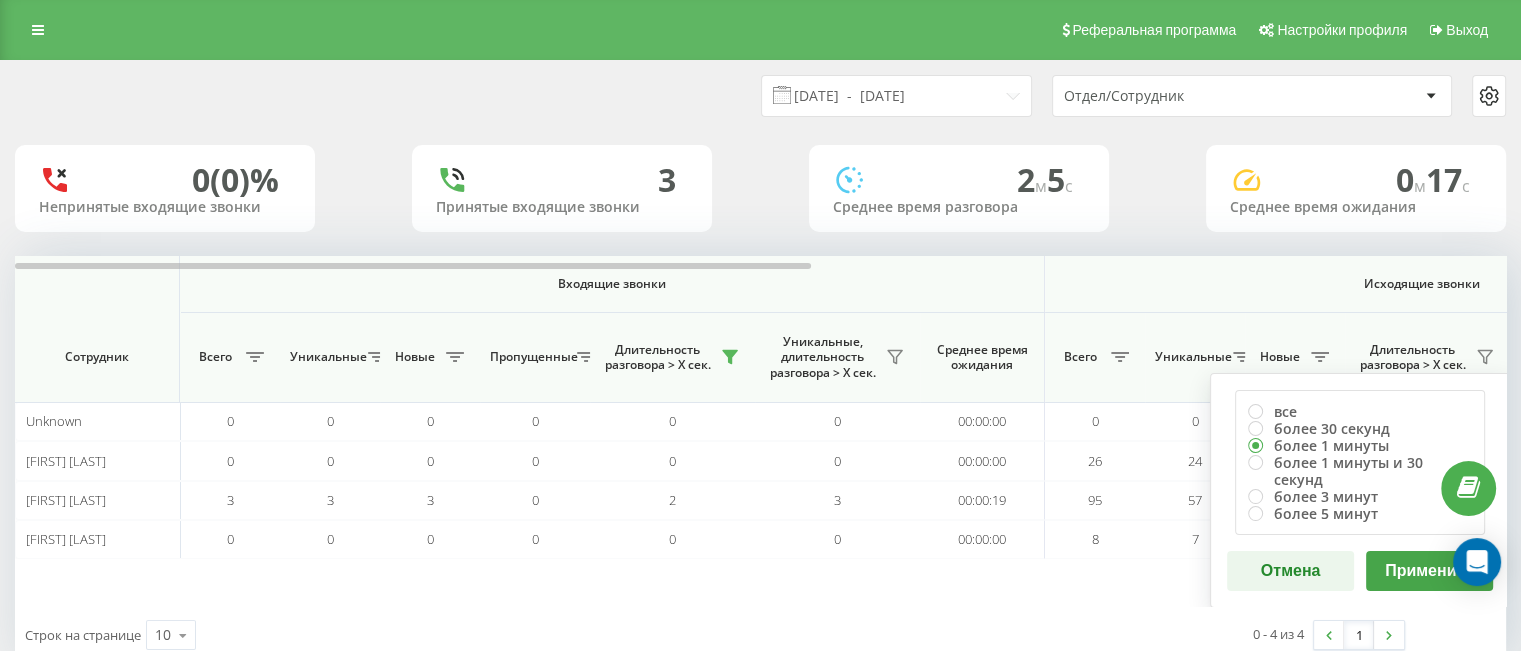click on "Применить" at bounding box center [1429, 571] 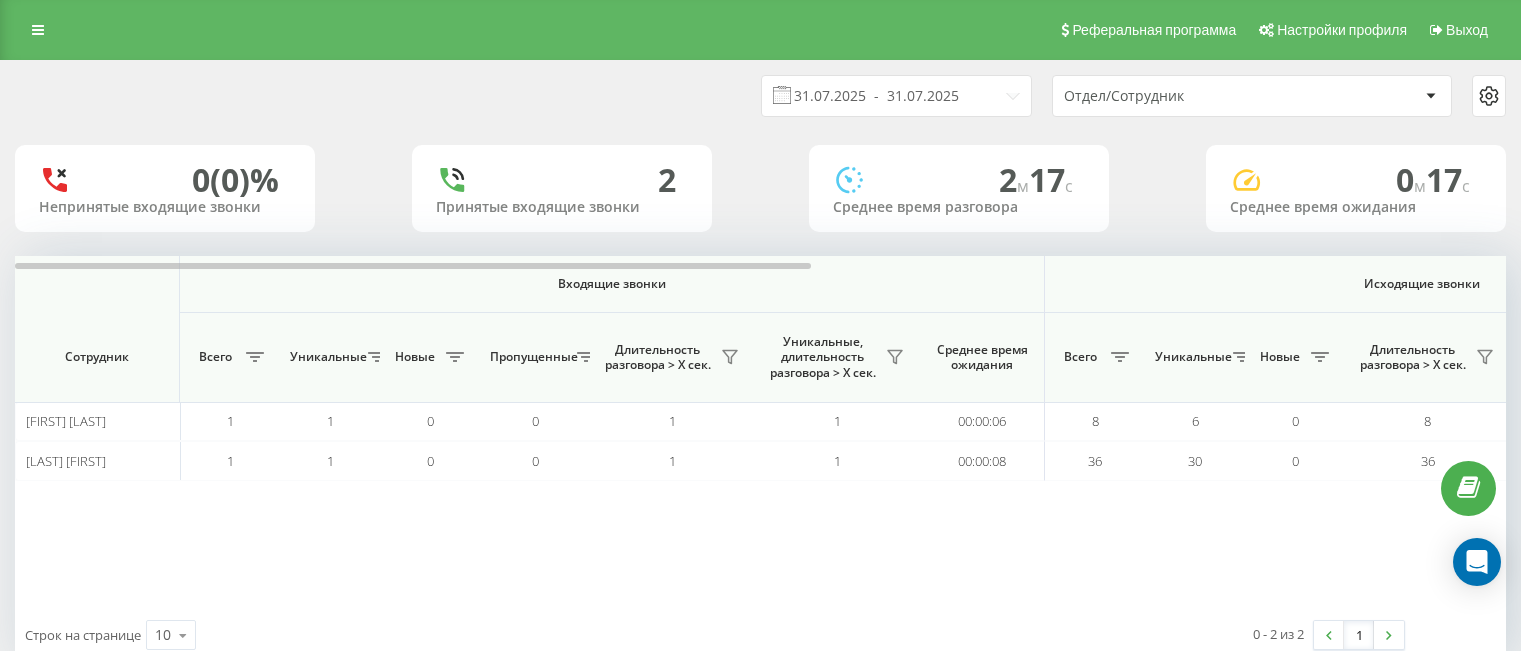 scroll, scrollTop: 0, scrollLeft: 0, axis: both 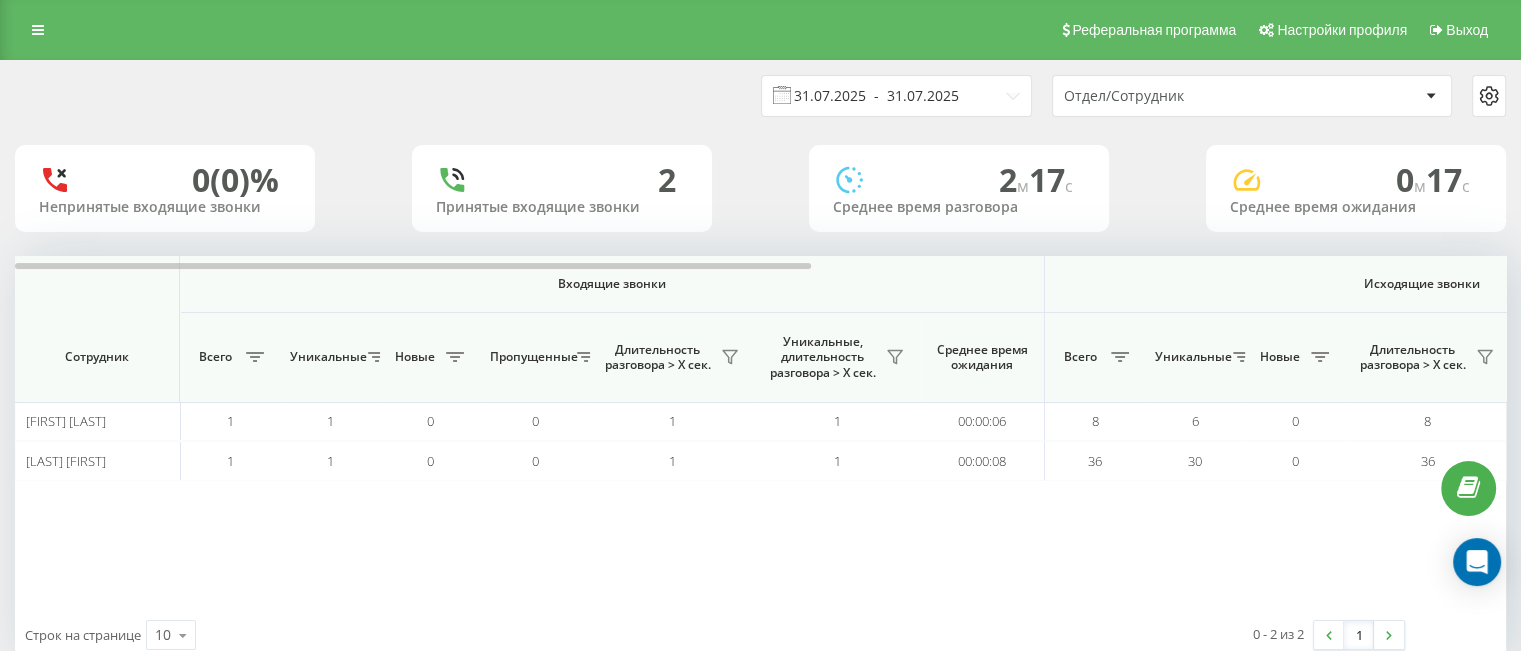click on "31.07.2025  -  31.07.2025" at bounding box center [896, 96] 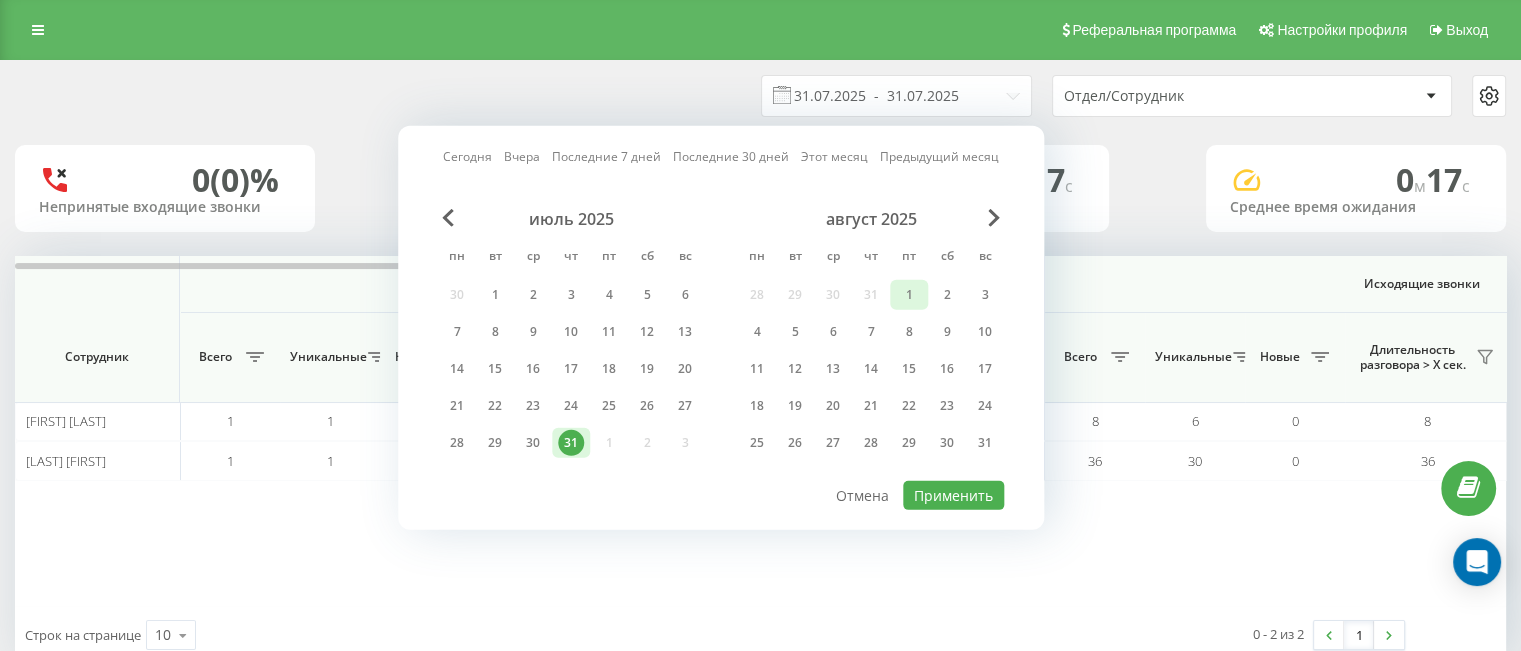 click on "1" at bounding box center [909, 295] 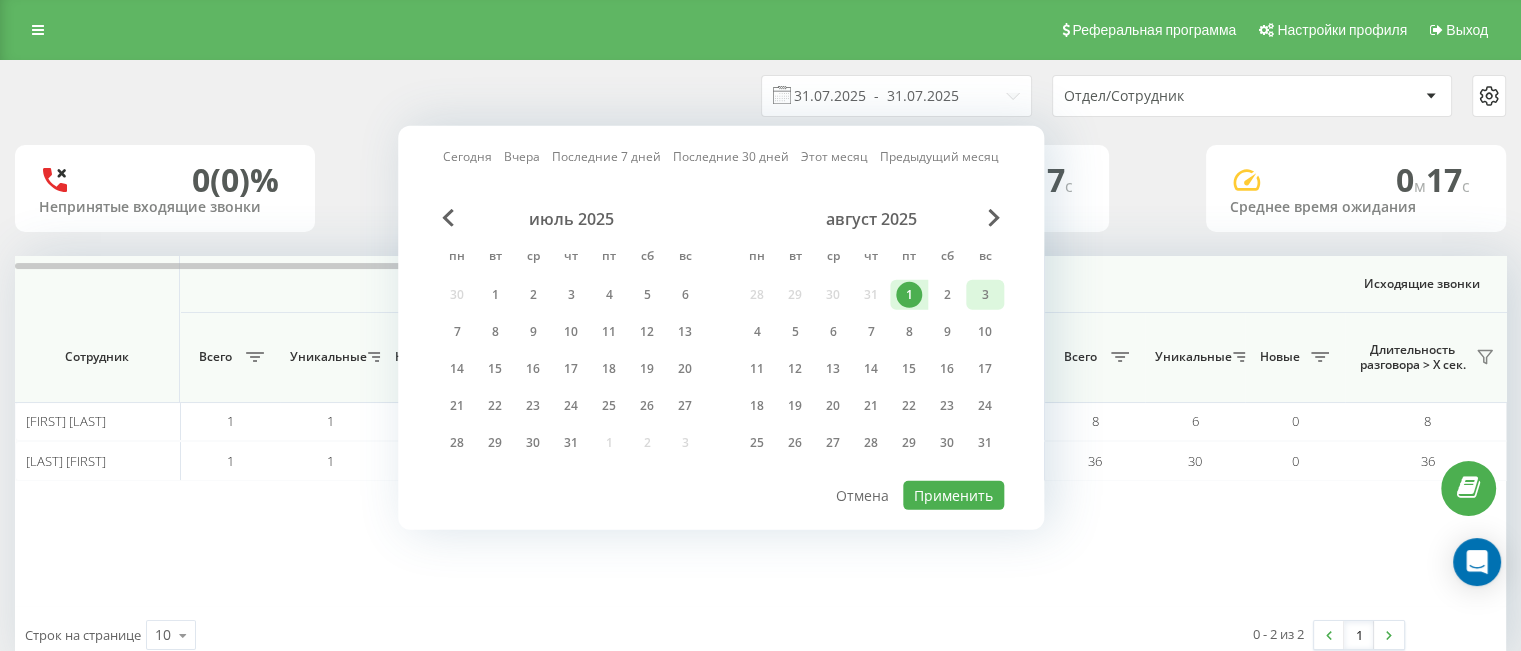 click on "3" at bounding box center (985, 295) 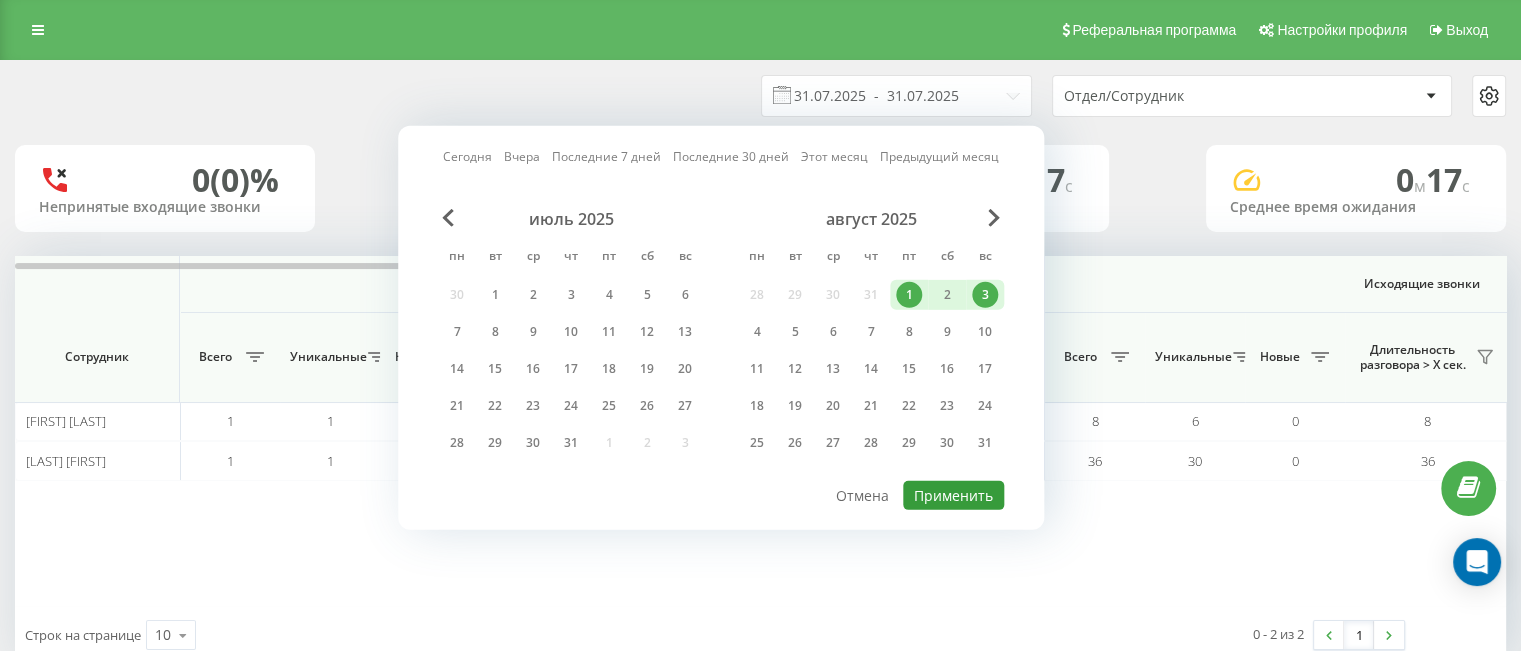 click on "Применить" at bounding box center (953, 495) 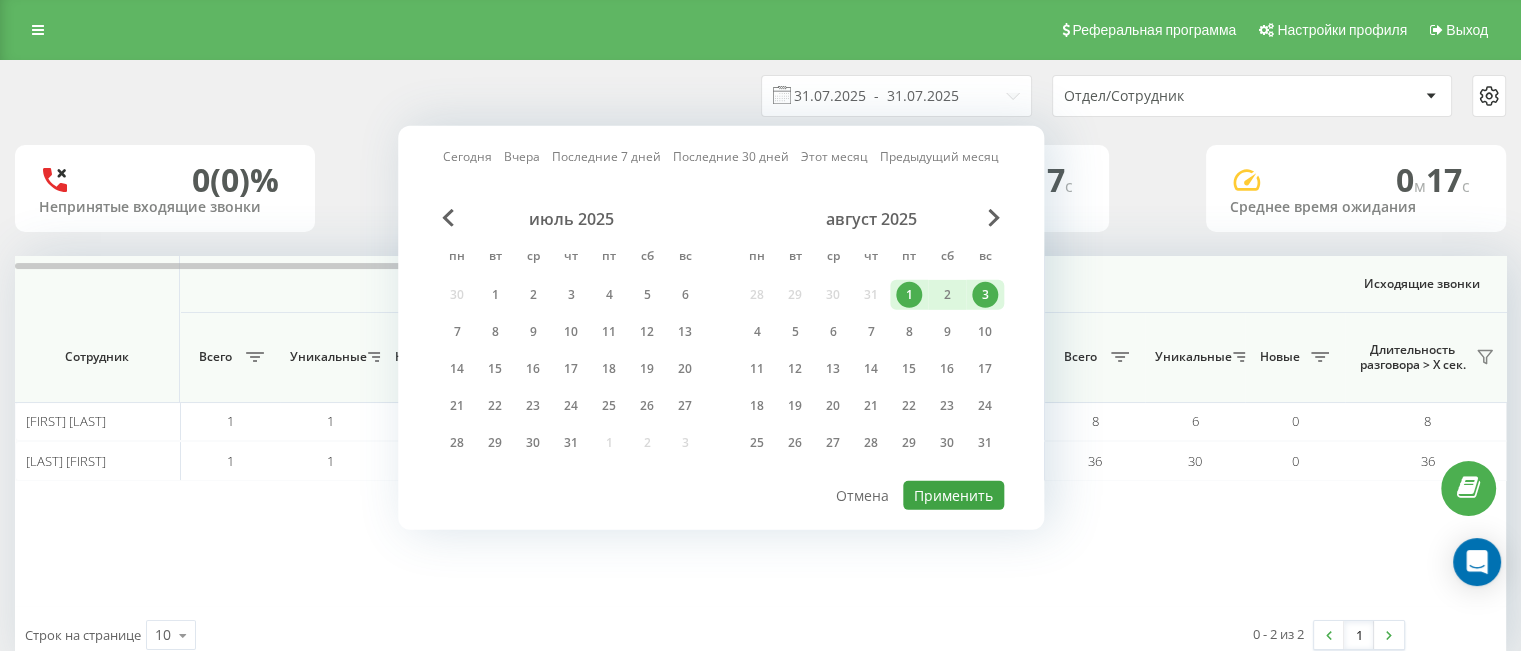 type on "[DATE]  -  [DATE]" 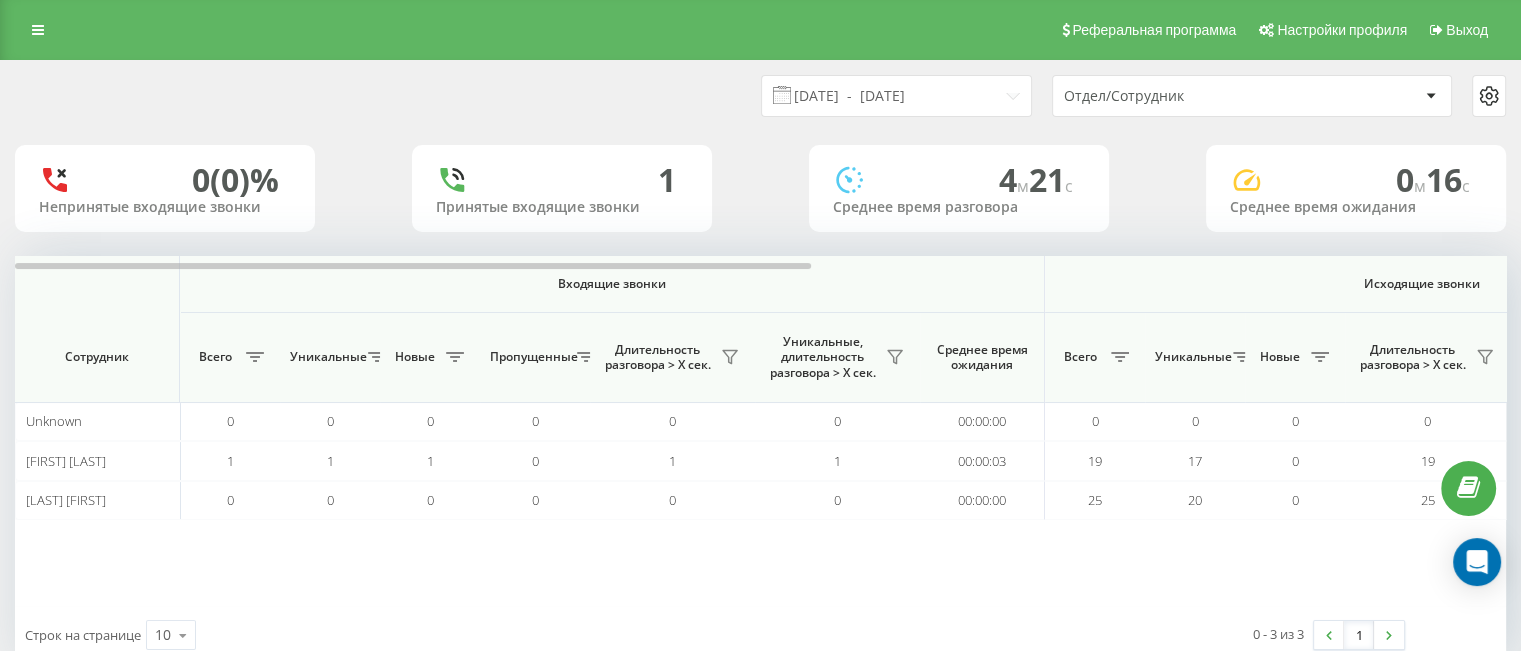 click on "0  (0)% Непринятые входящие звонки 1 Принятые входящие звонки 4 м  21 c Среднее время разговора 0 м  16 c Среднее время ожидания" at bounding box center (760, 188) 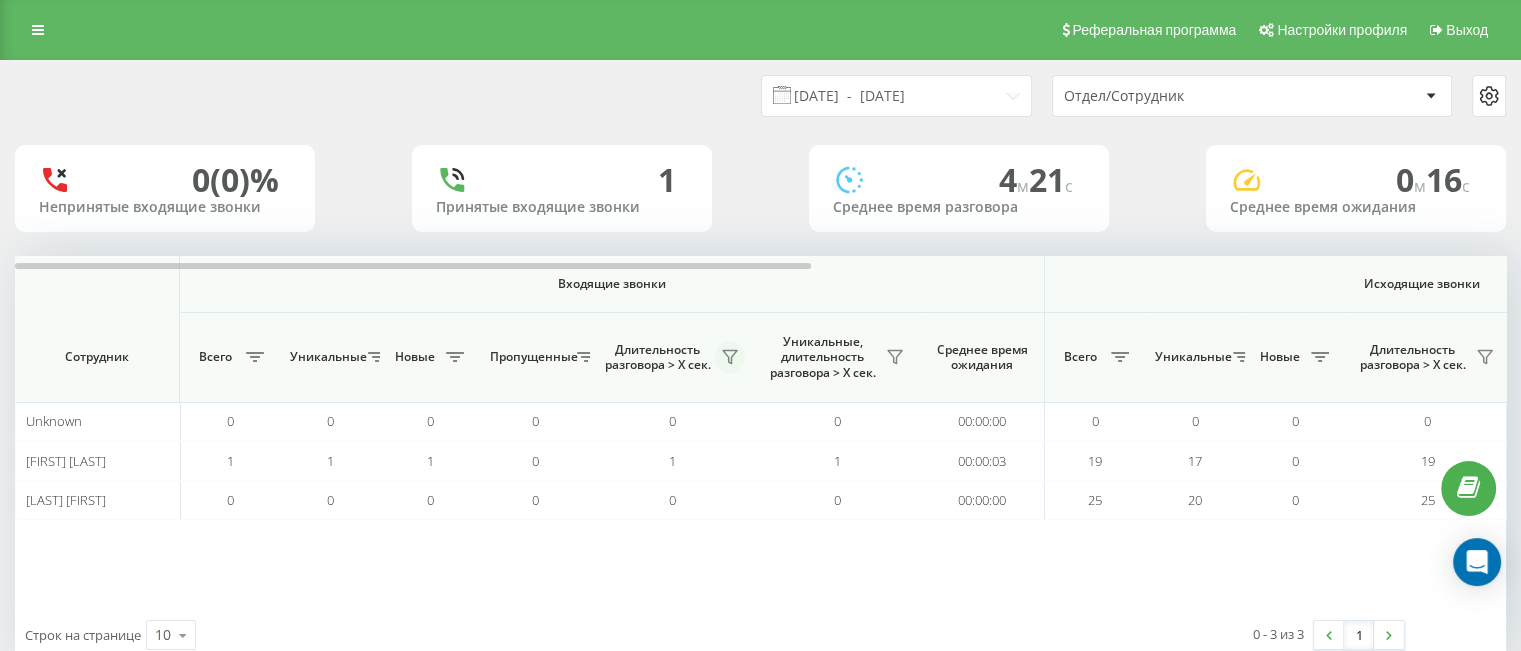 click at bounding box center [730, 357] 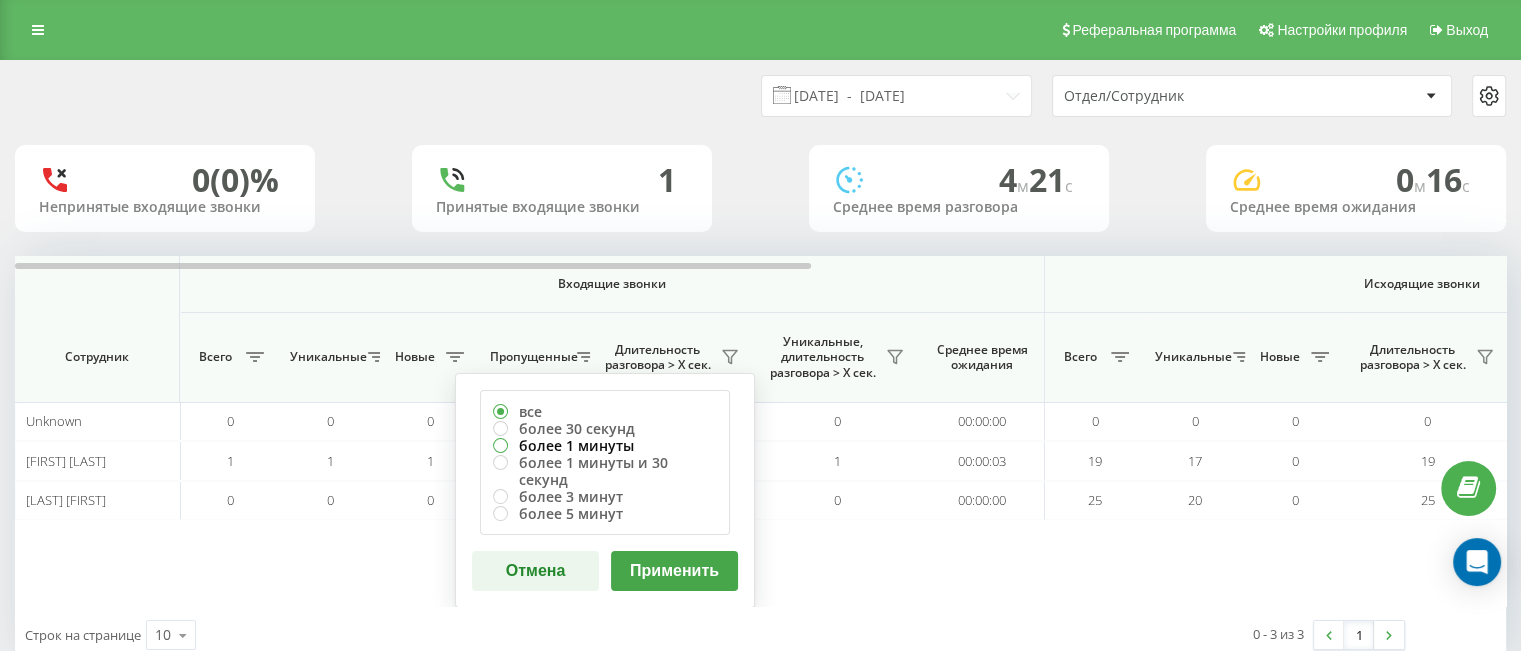 click on "более 1 минуты" at bounding box center [605, 445] 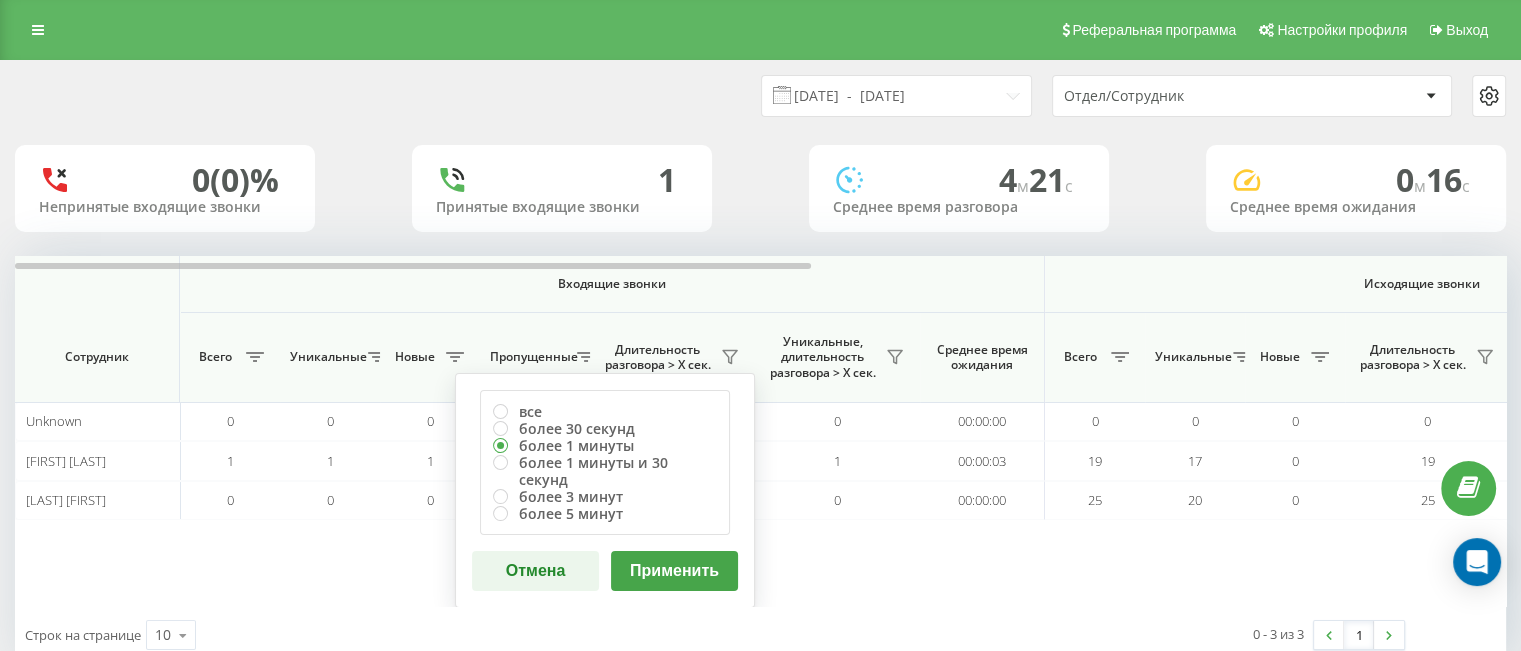 click on "Применить" at bounding box center [674, 571] 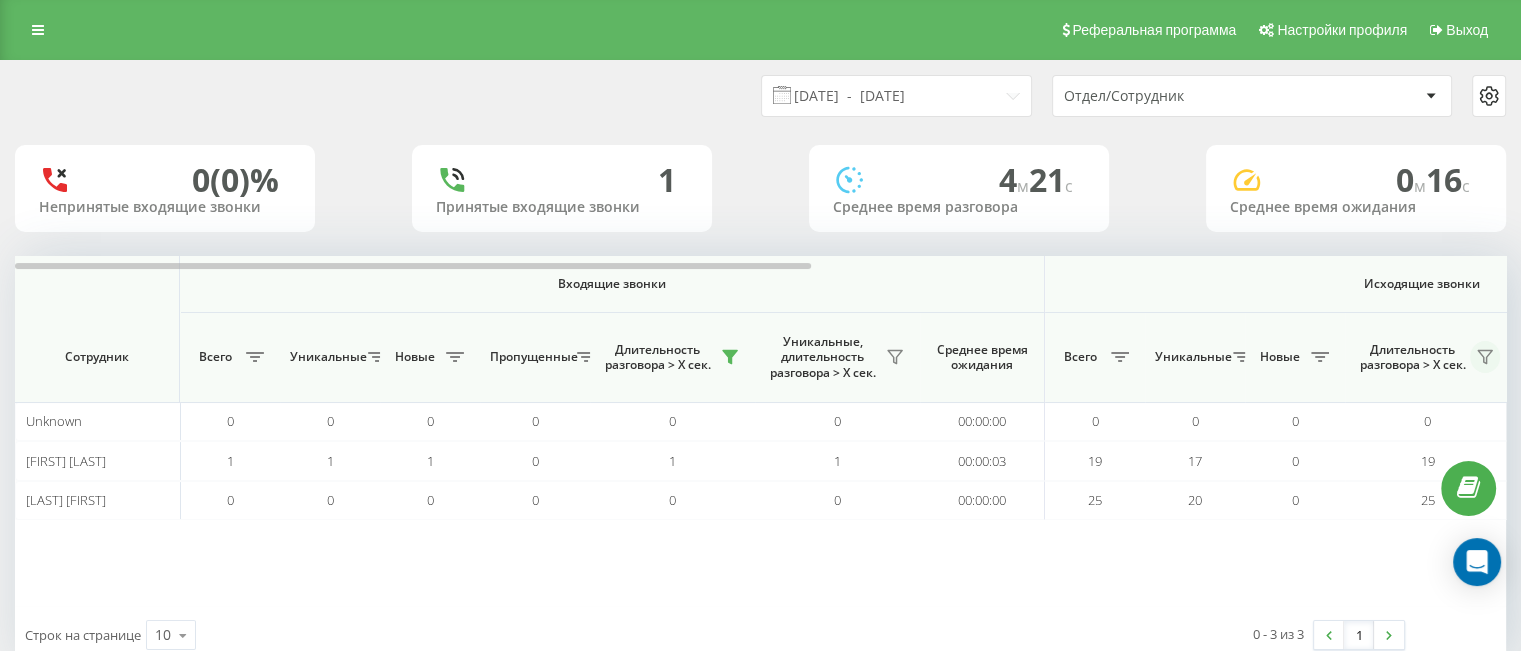 click 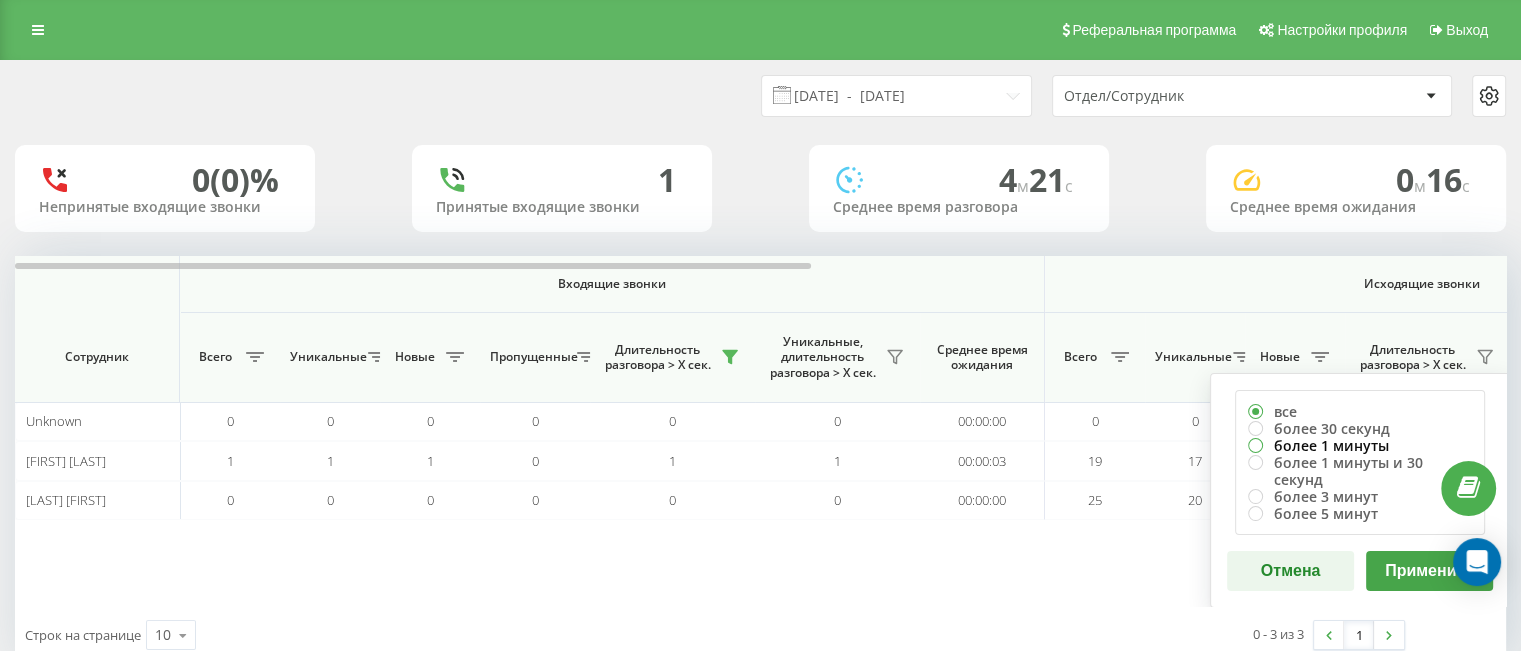 drag, startPoint x: 1314, startPoint y: 447, endPoint x: 1366, endPoint y: 509, distance: 80.919716 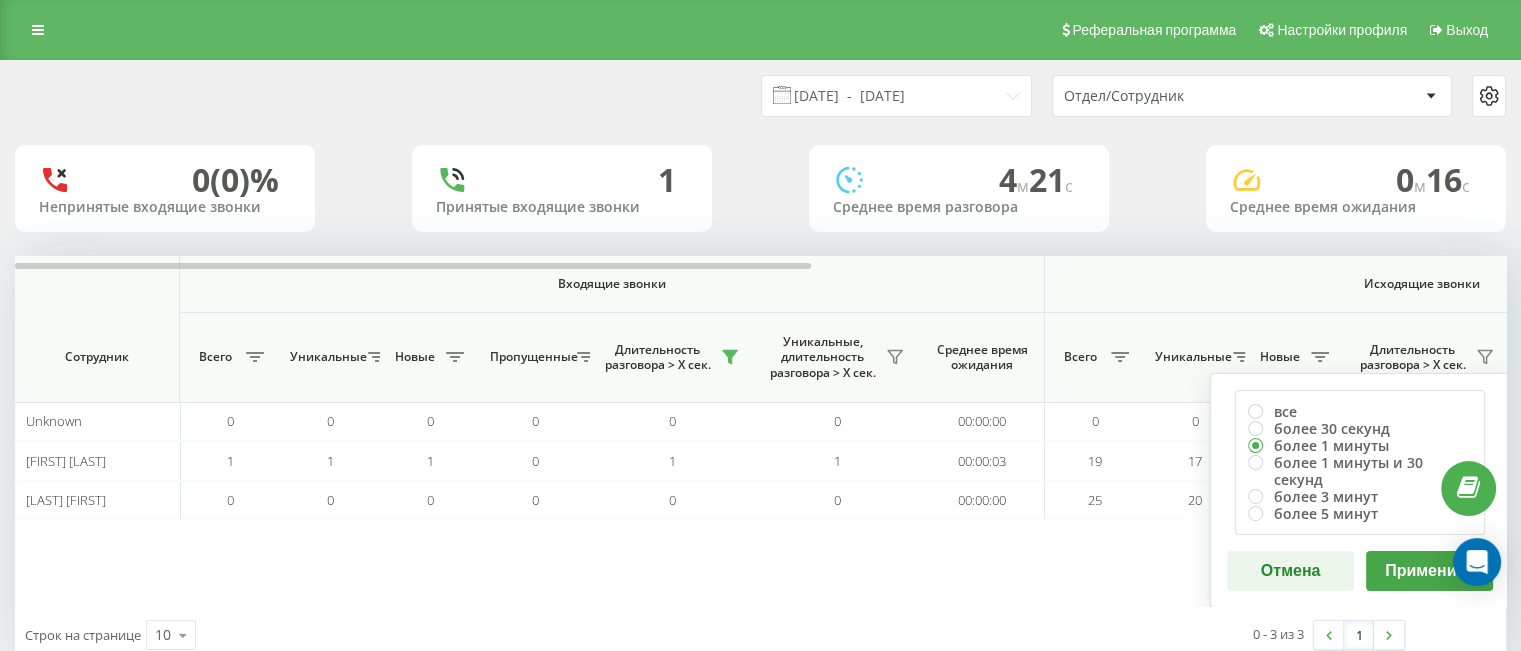 click on "Применить" at bounding box center [1429, 571] 